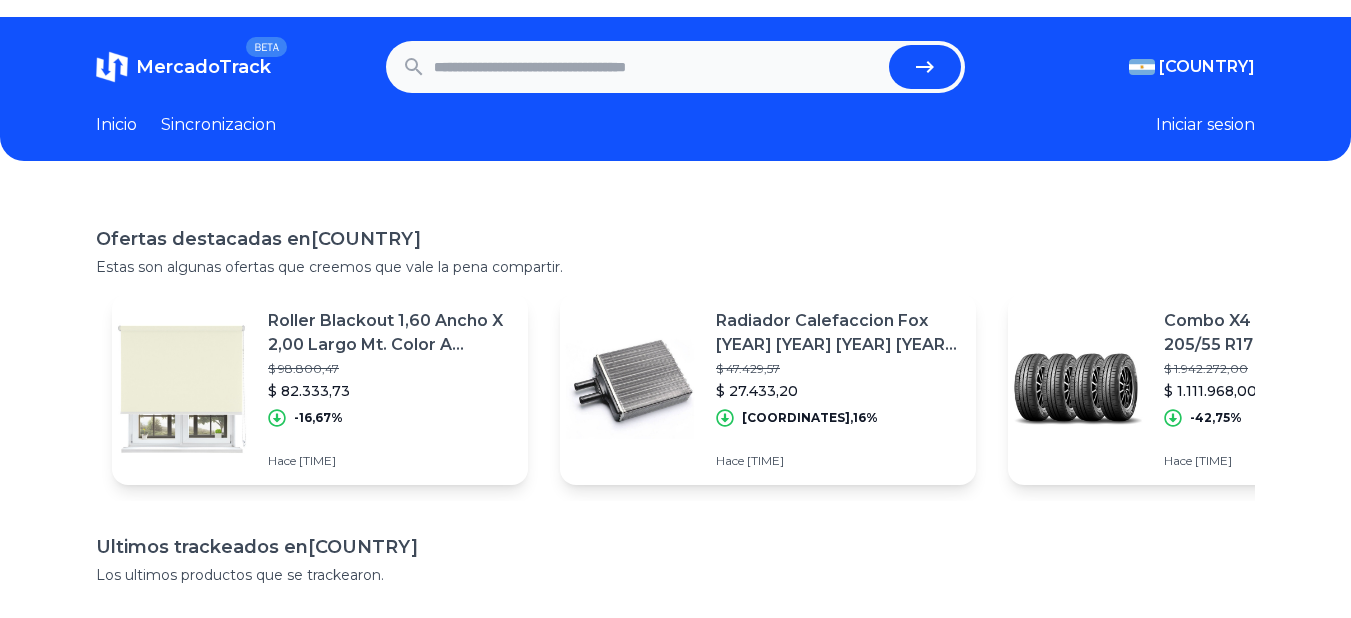 scroll, scrollTop: 0, scrollLeft: 0, axis: both 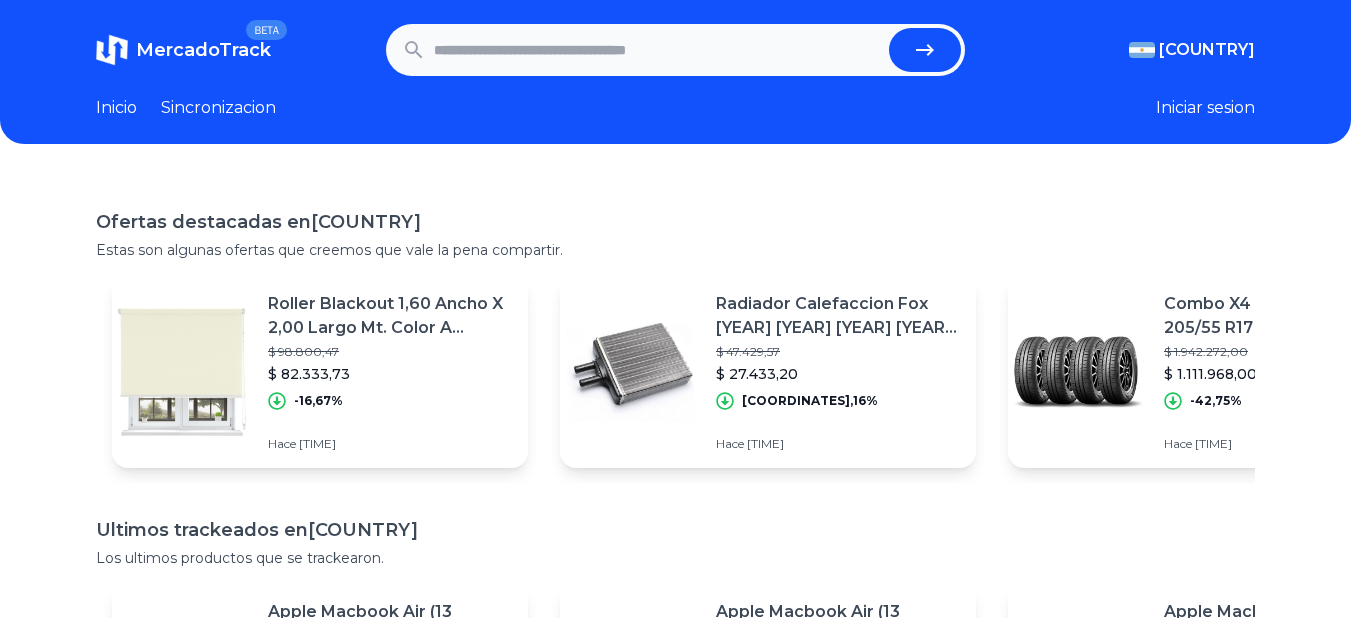 click at bounding box center [658, 50] 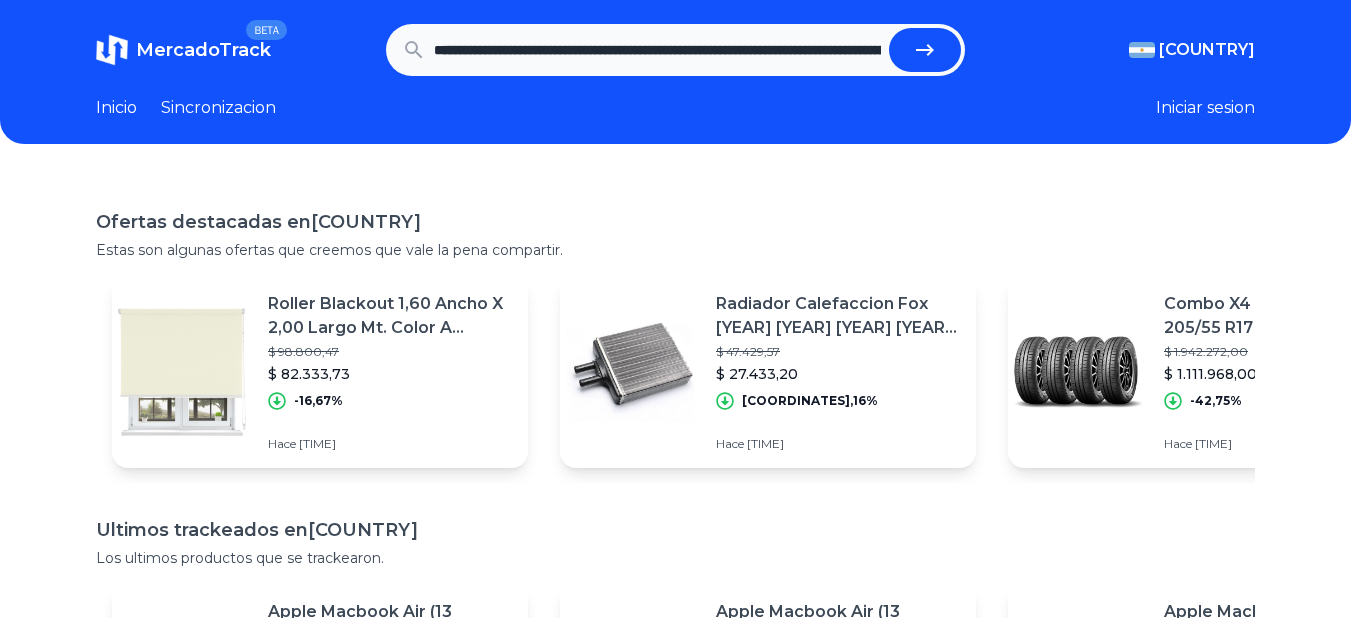 scroll, scrollTop: 0, scrollLeft: 441, axis: horizontal 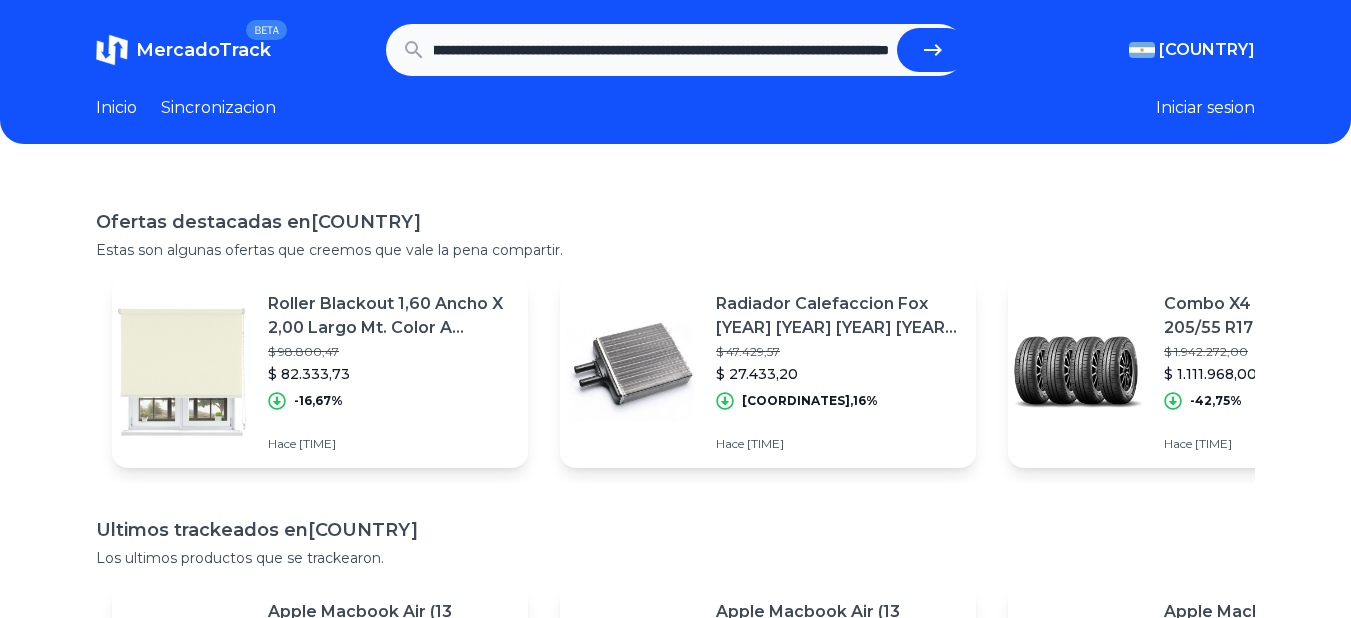type on "**********" 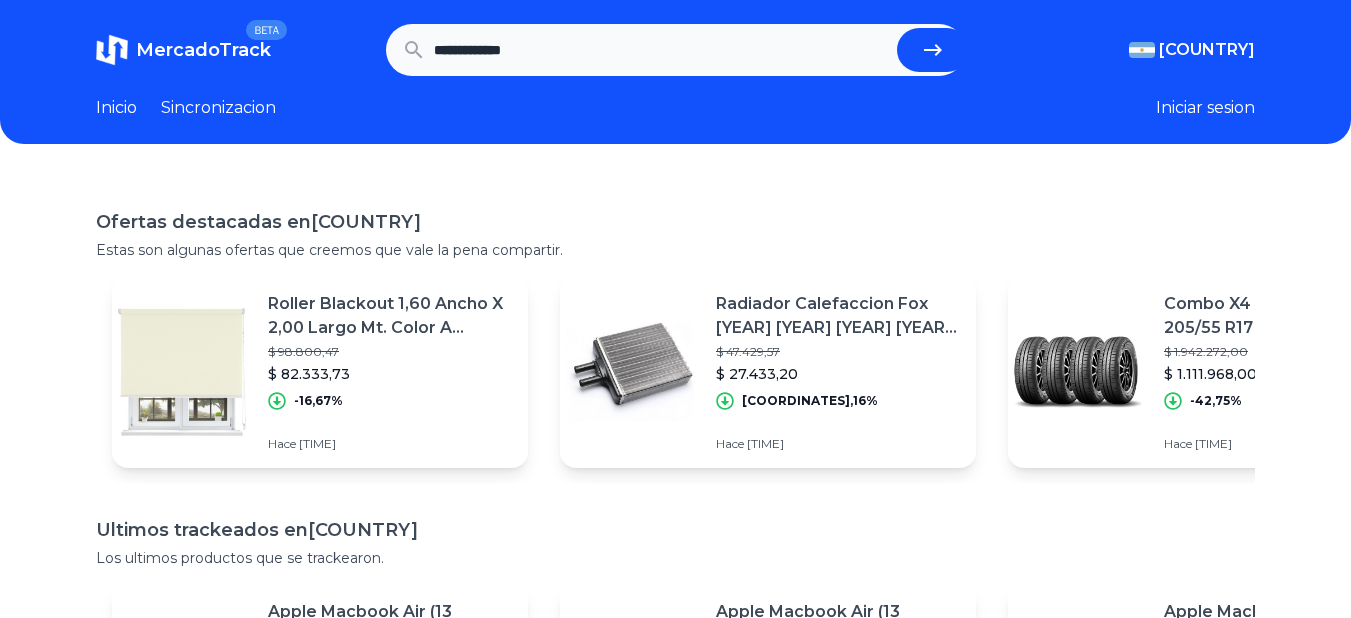 scroll, scrollTop: 0, scrollLeft: 0, axis: both 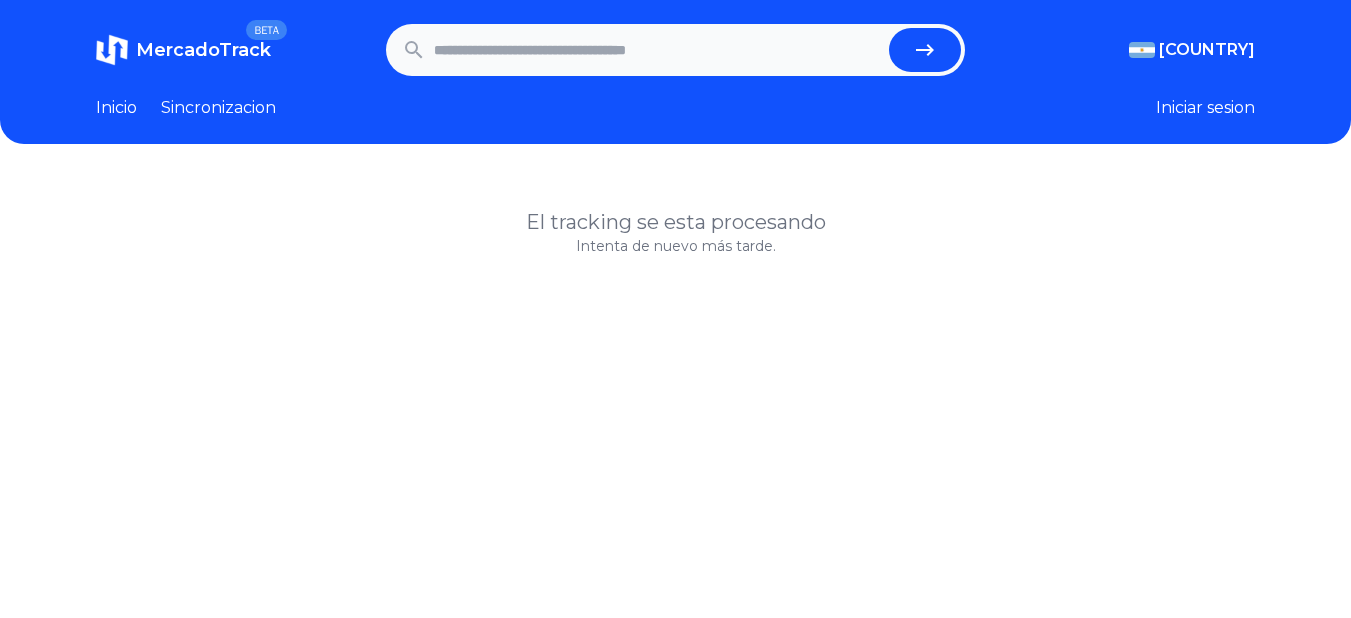 click at bounding box center (658, 50) 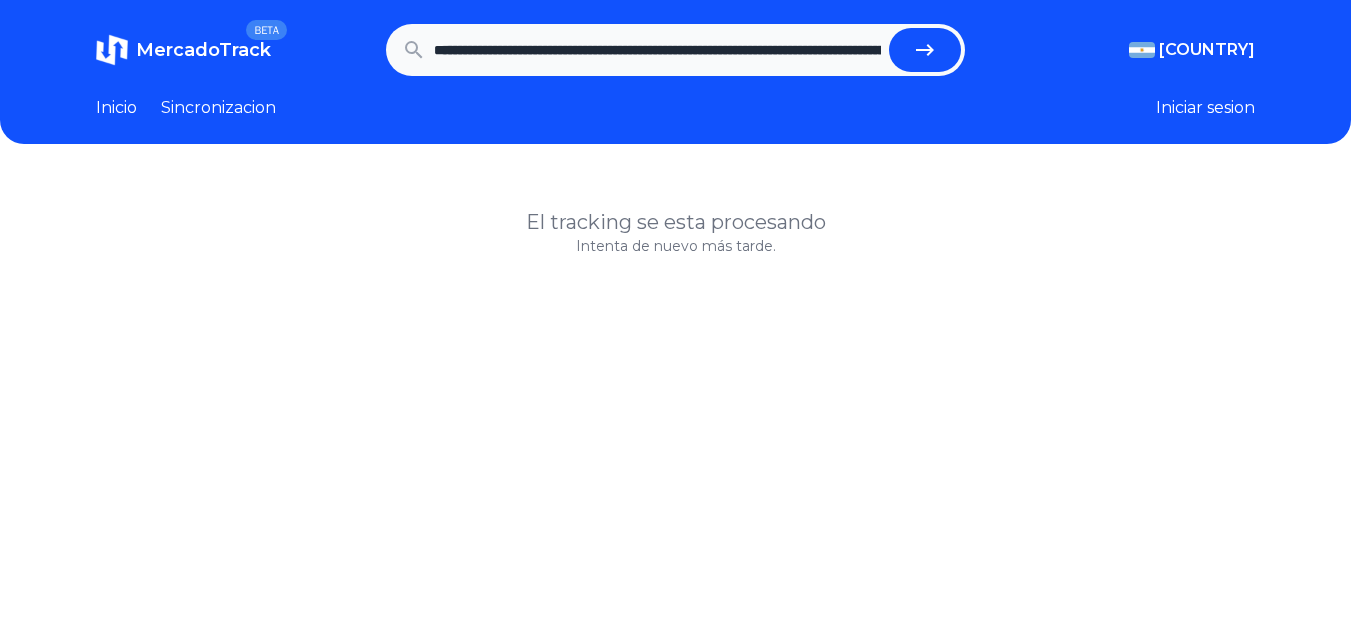 scroll, scrollTop: 0, scrollLeft: 363, axis: horizontal 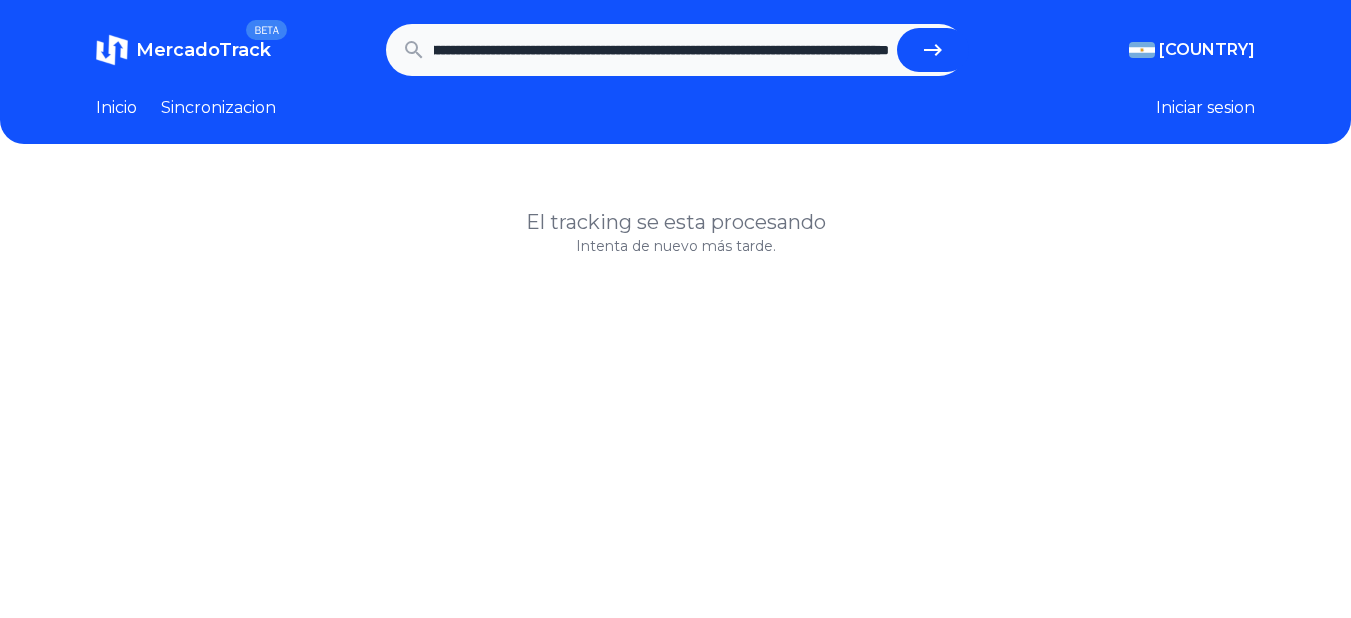 type on "**********" 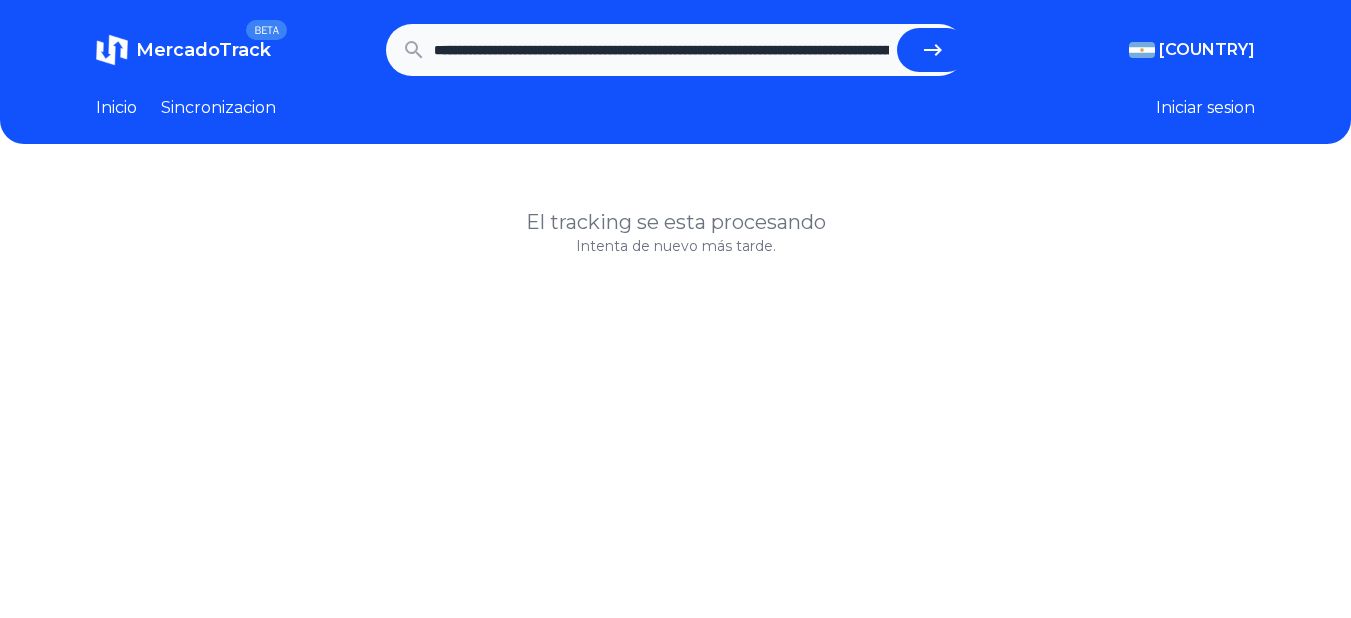 click at bounding box center (933, 50) 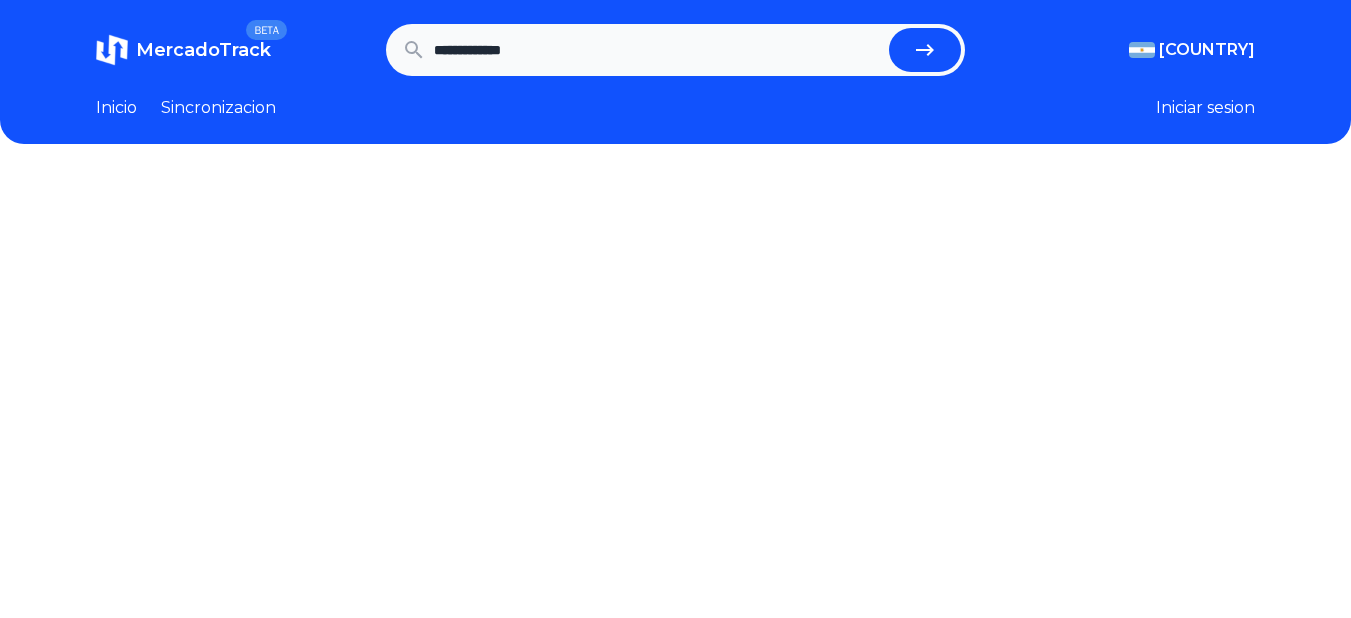 scroll, scrollTop: 0, scrollLeft: 0, axis: both 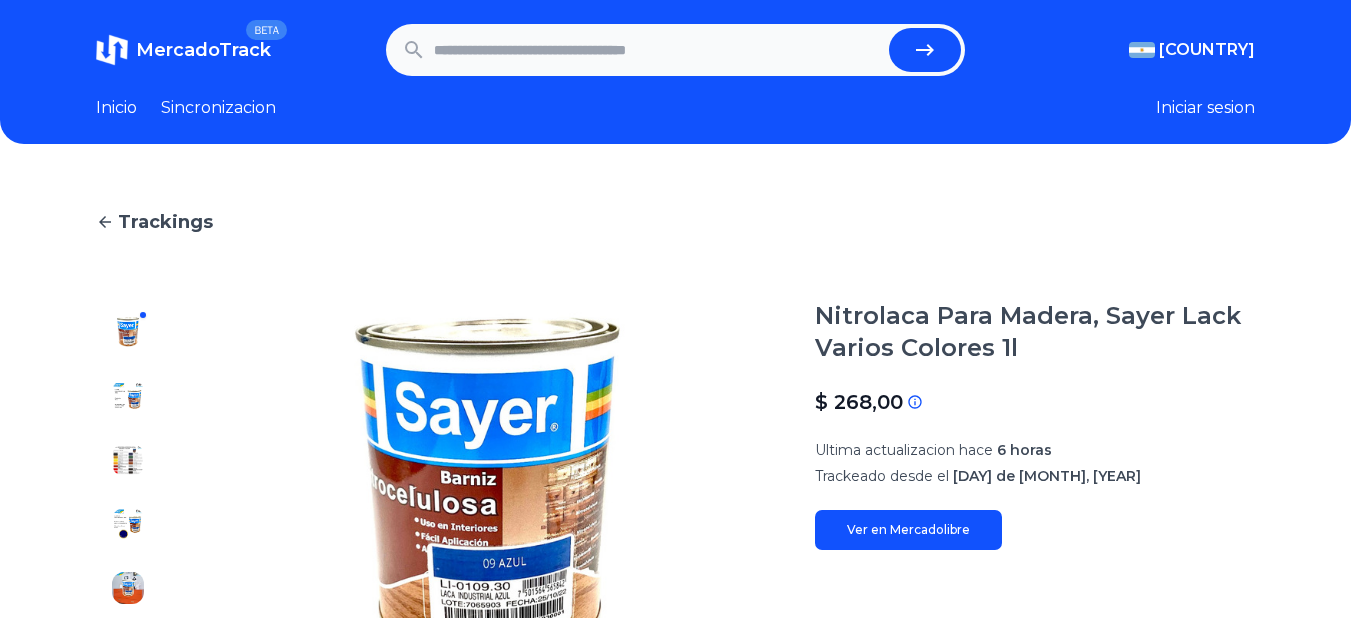 click at bounding box center (658, 50) 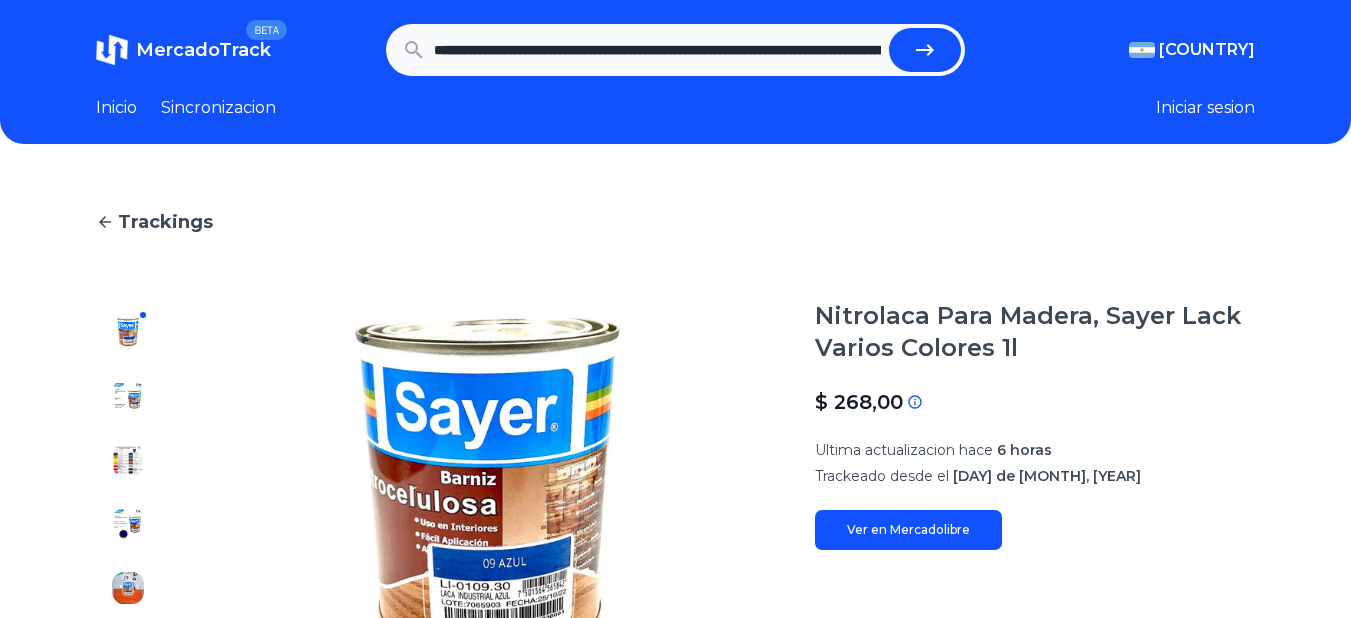 scroll, scrollTop: 0, scrollLeft: 409, axis: horizontal 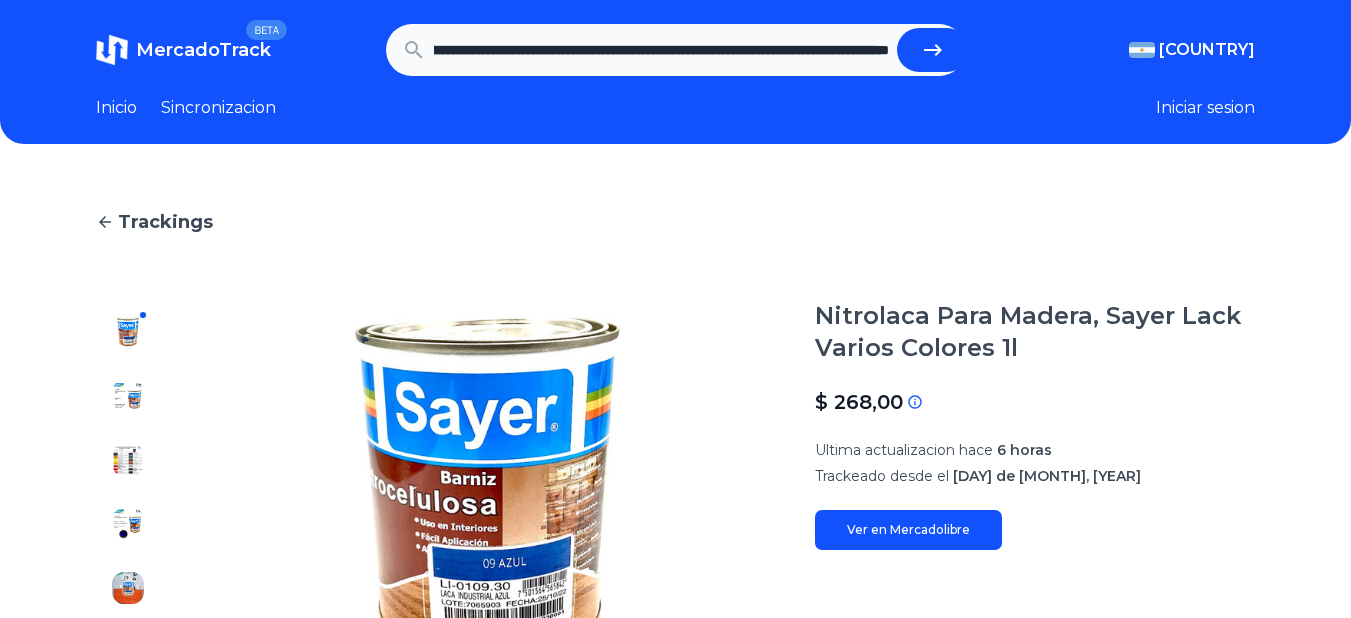 type on "**********" 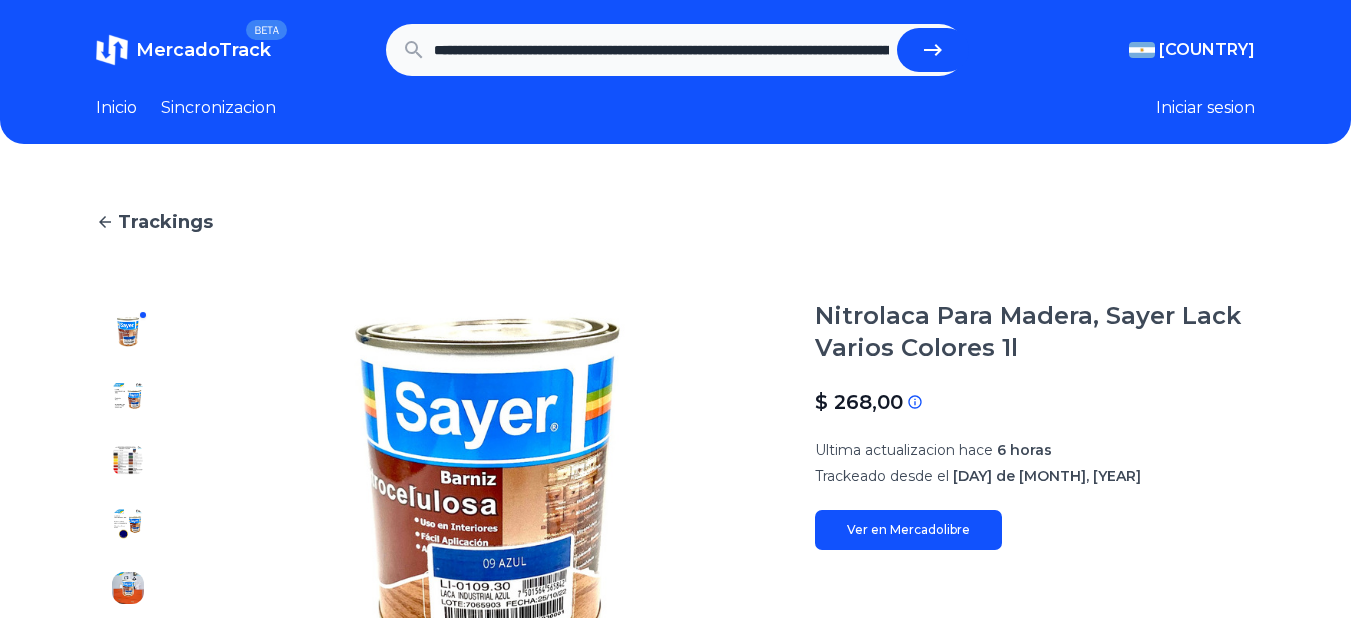 click at bounding box center (933, 50) 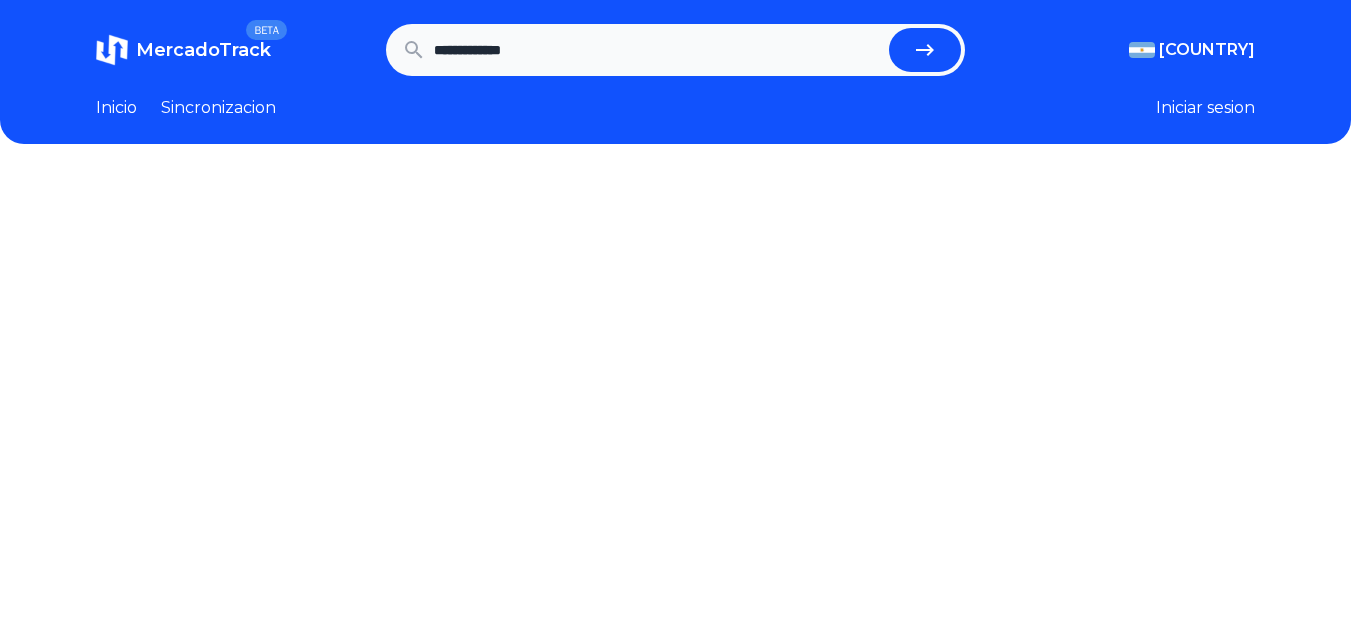 scroll, scrollTop: 0, scrollLeft: 0, axis: both 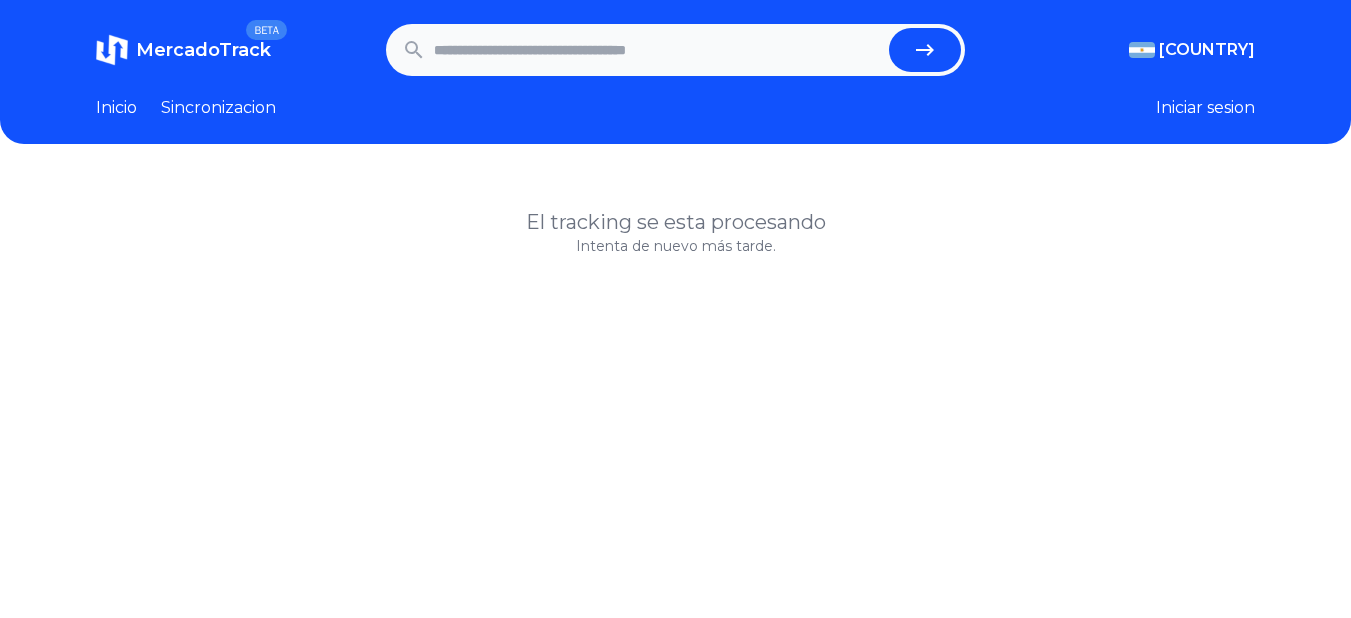 drag, startPoint x: 587, startPoint y: 43, endPoint x: 776, endPoint y: 16, distance: 190.91884 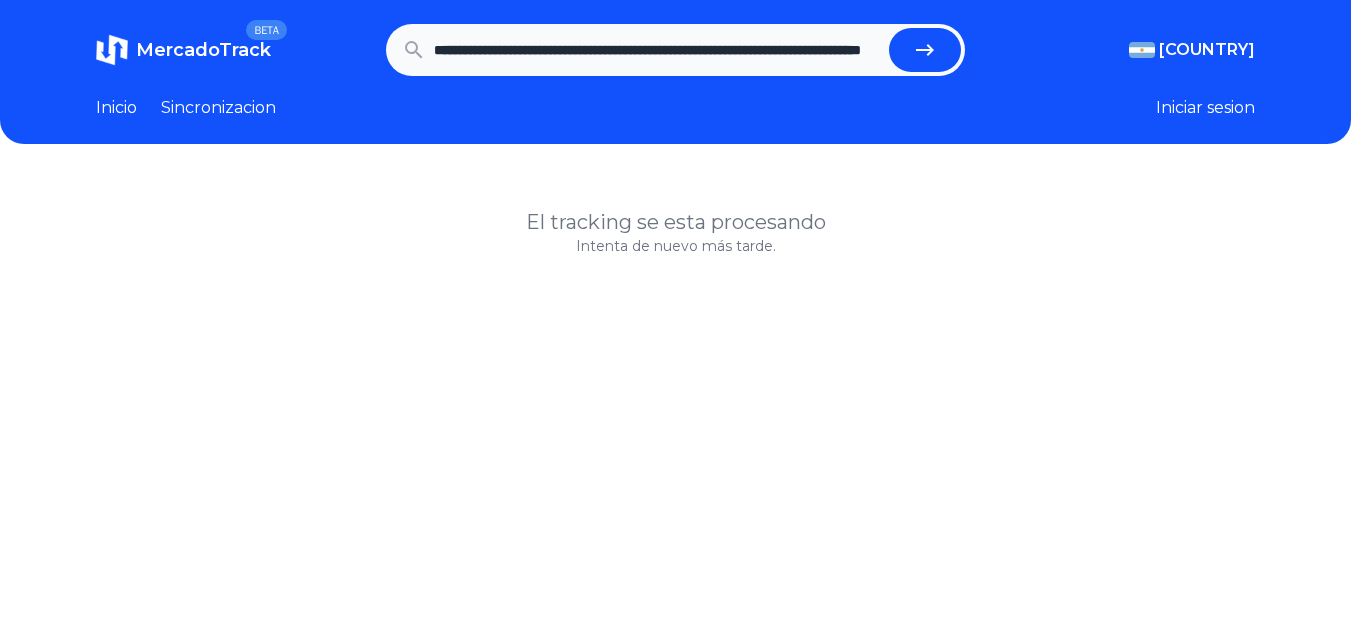 scroll, scrollTop: 0, scrollLeft: 204, axis: horizontal 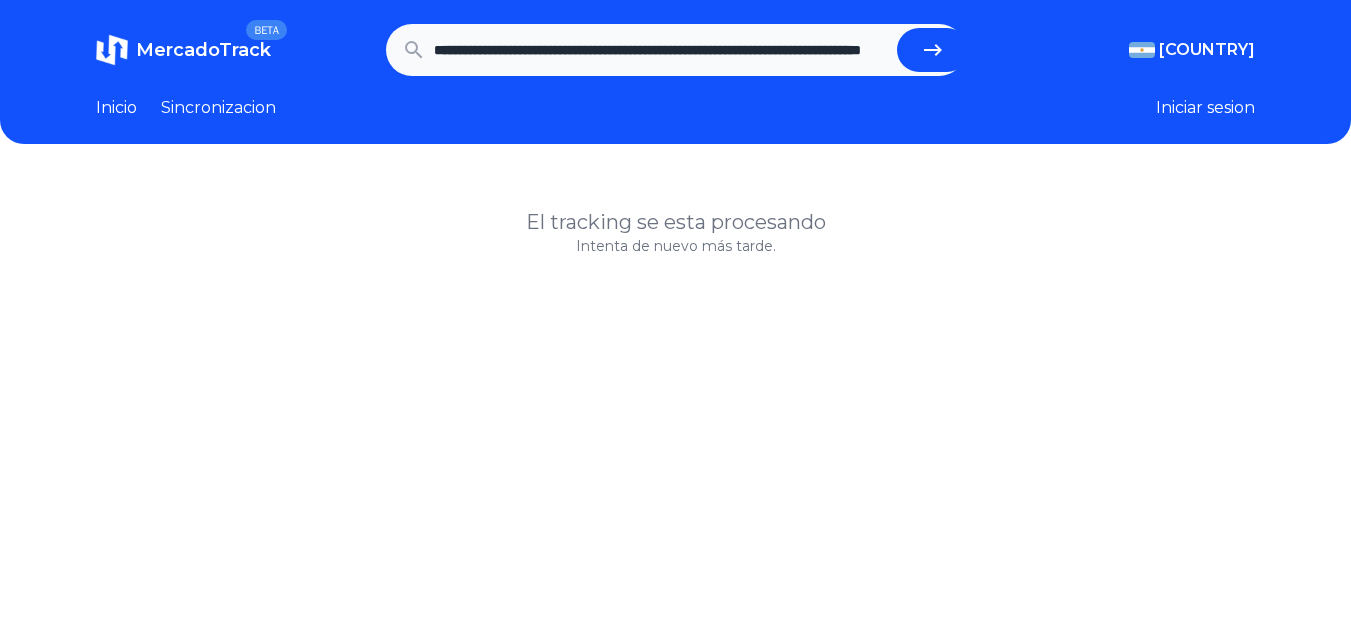 type on "**********" 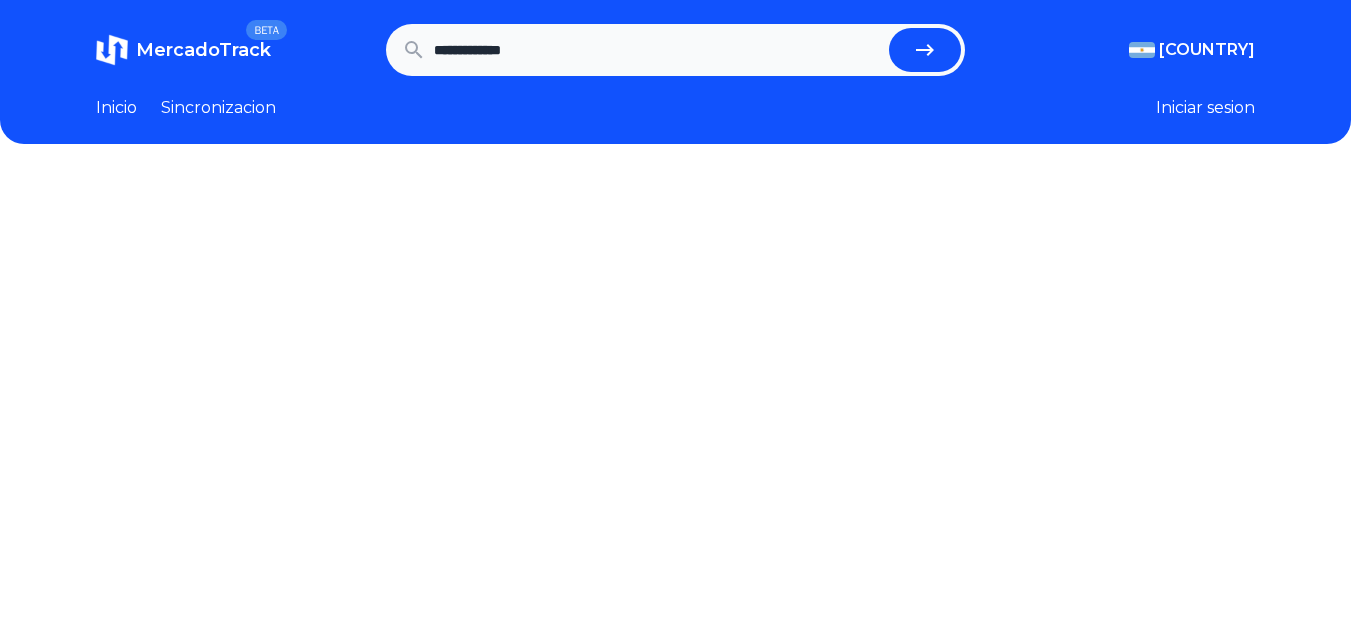 scroll, scrollTop: 0, scrollLeft: 0, axis: both 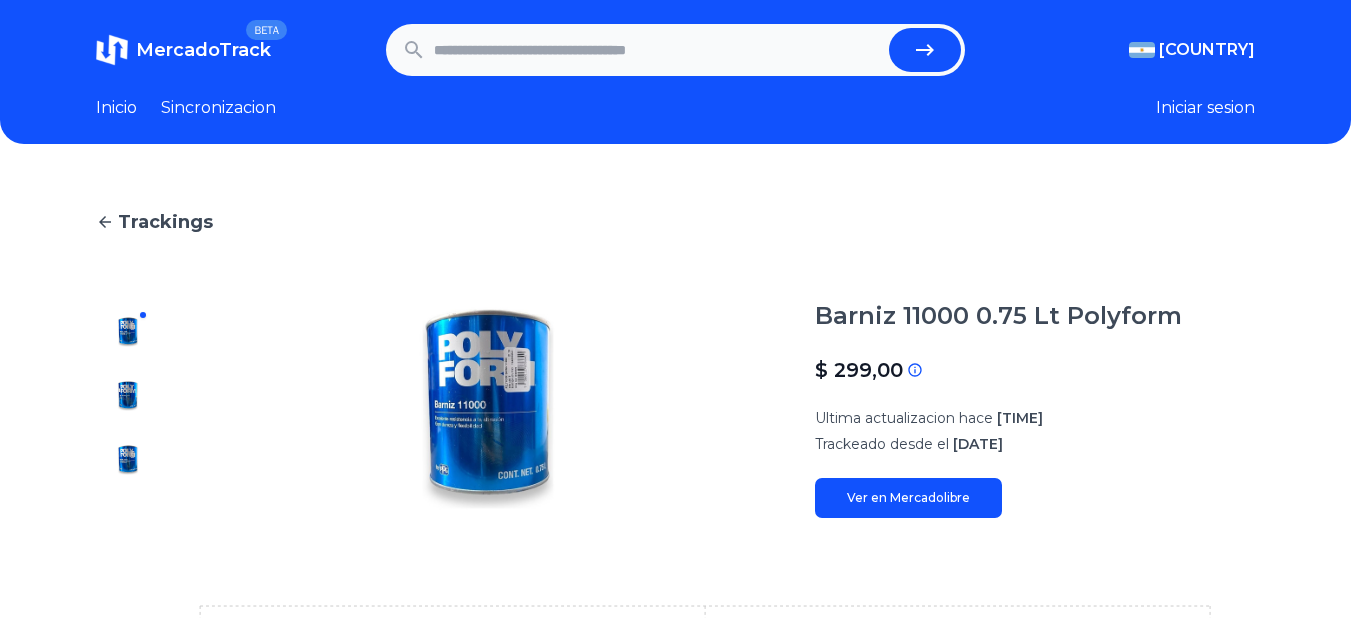 click at bounding box center [658, 50] 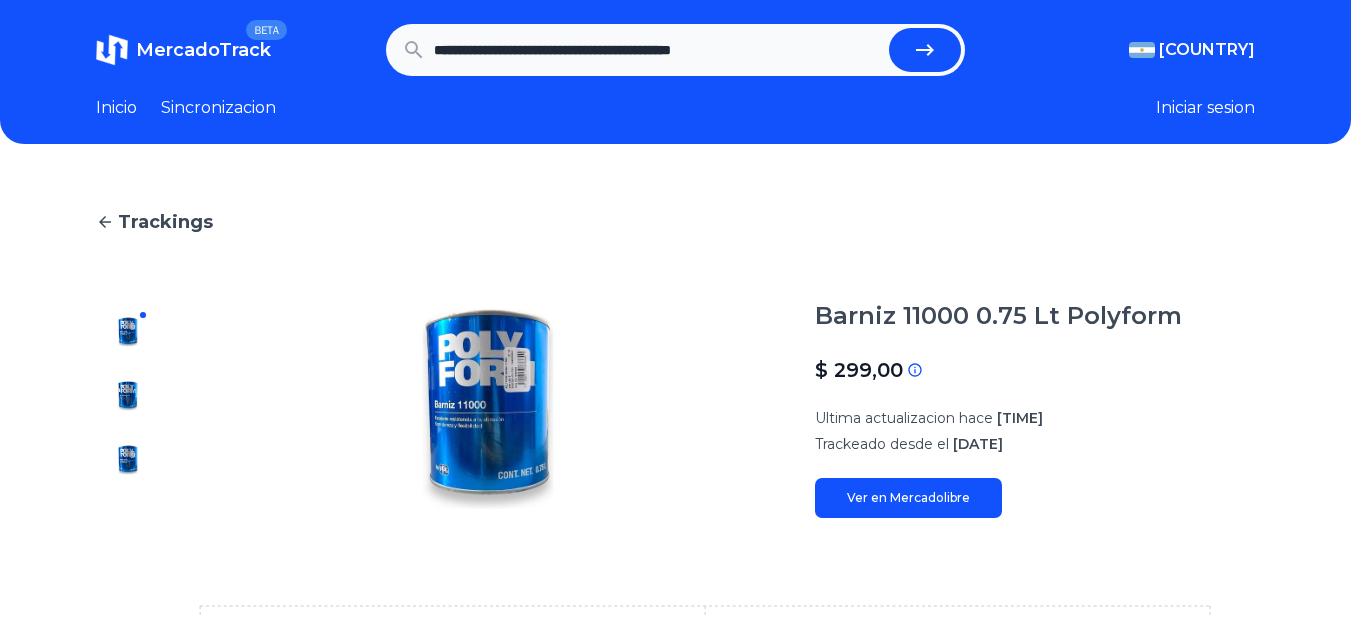 type on "**********" 